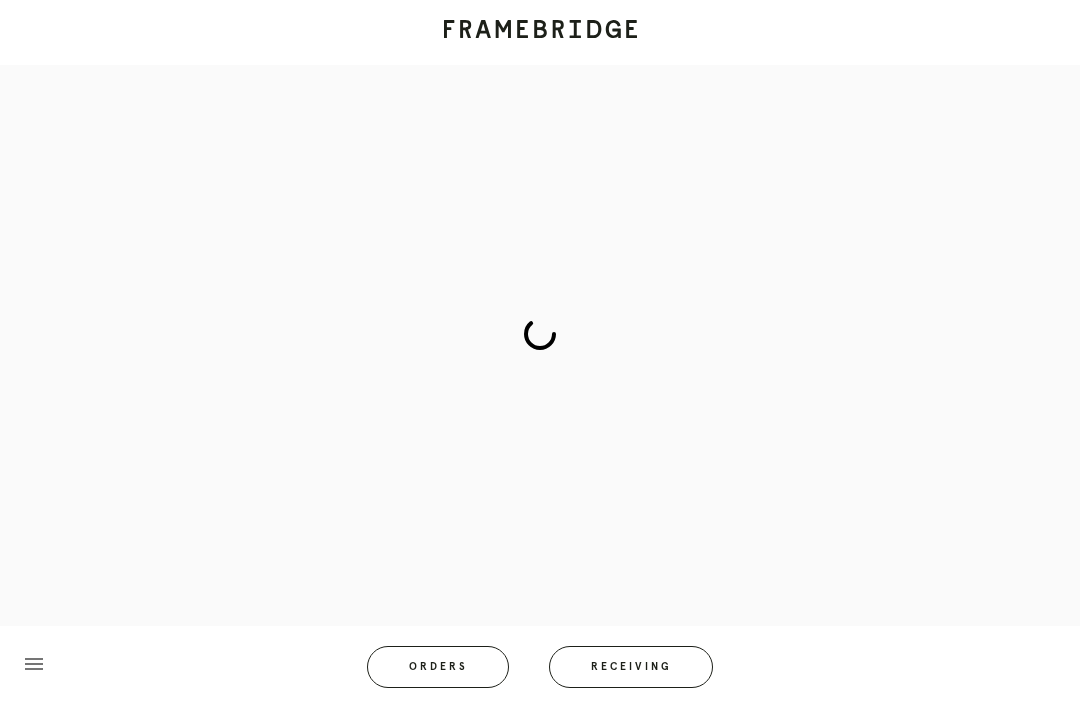 scroll, scrollTop: 83, scrollLeft: 0, axis: vertical 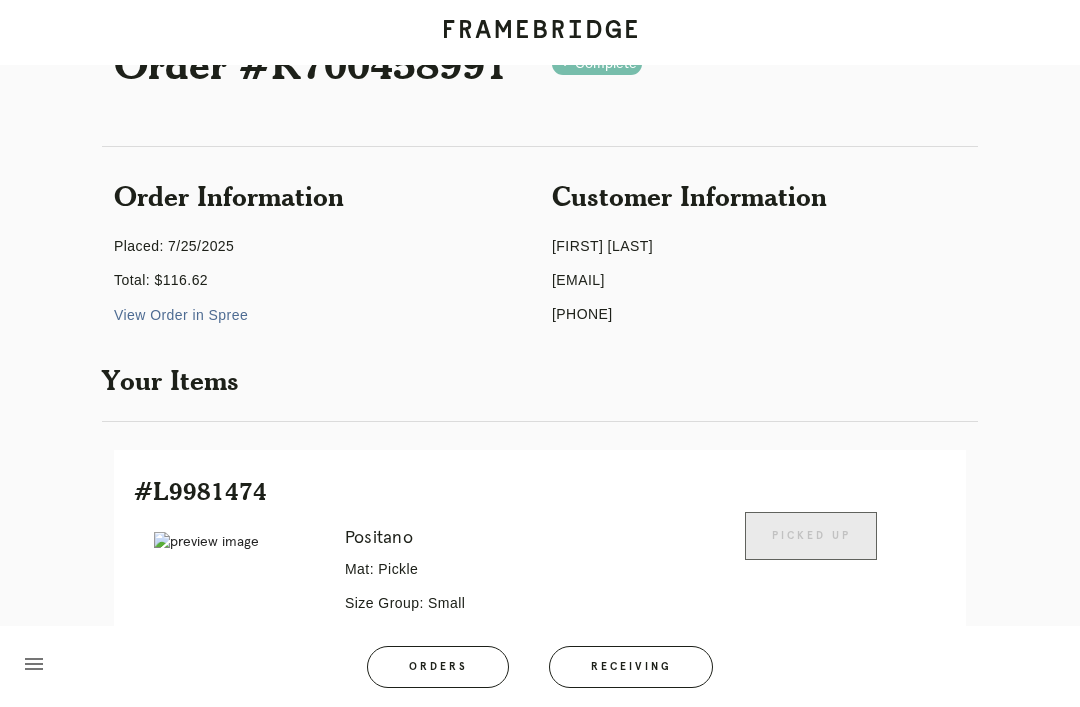 click on "menu
Orders
Receiving" at bounding box center (540, 666) 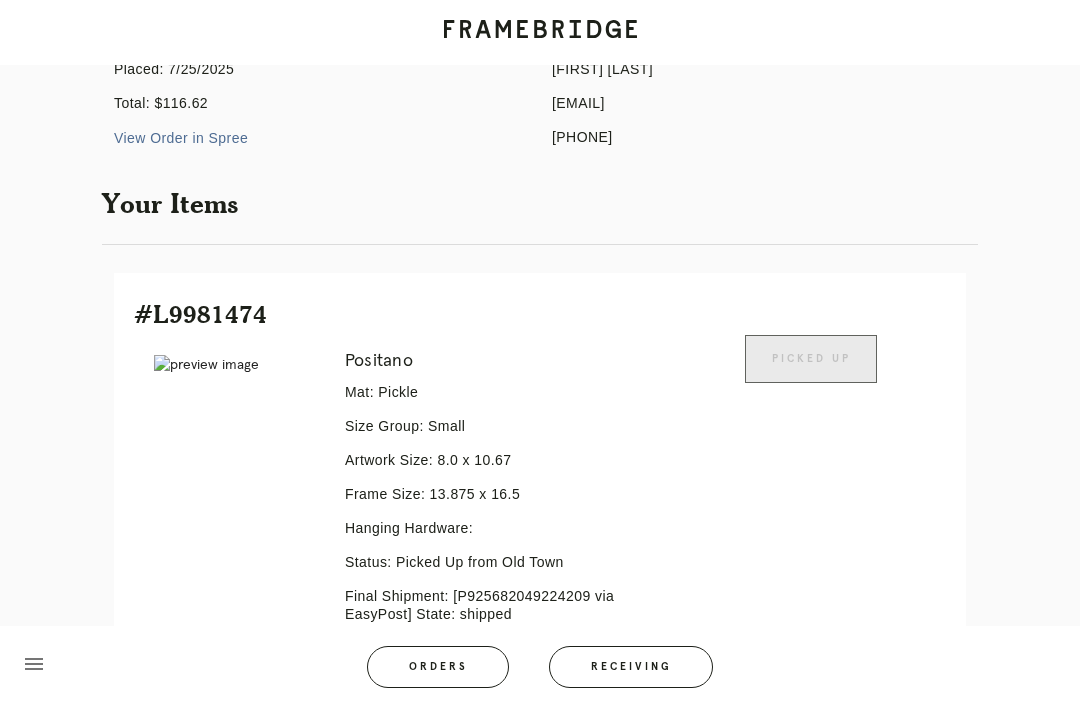 scroll, scrollTop: 0, scrollLeft: 0, axis: both 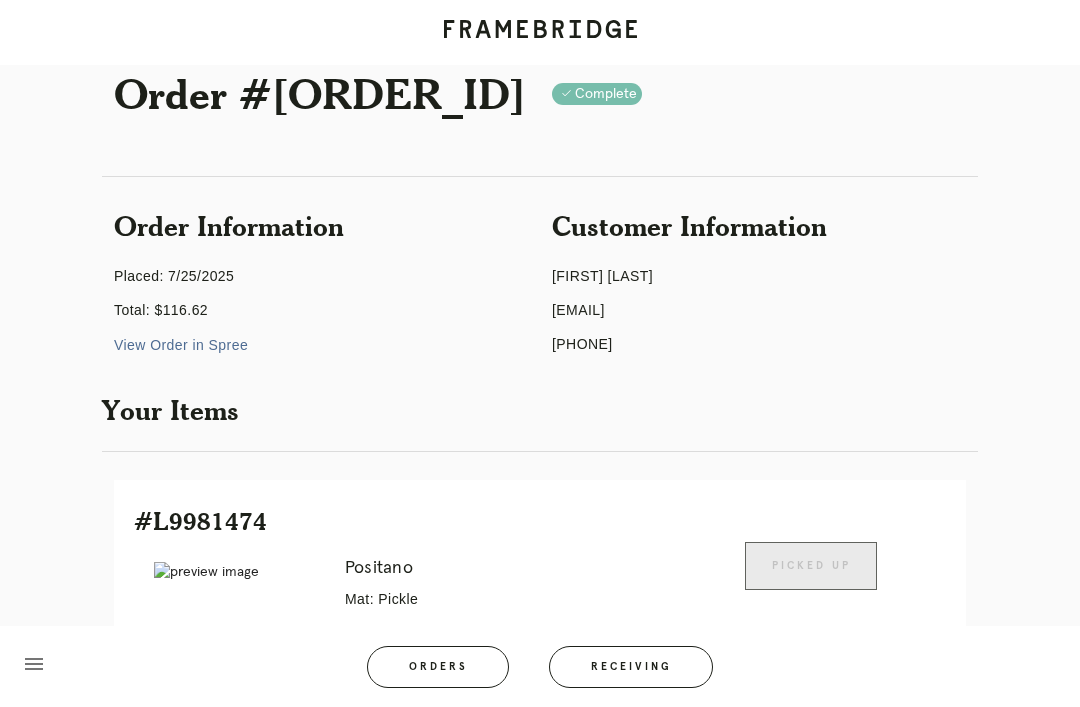 click on "Receiving" at bounding box center [631, 667] 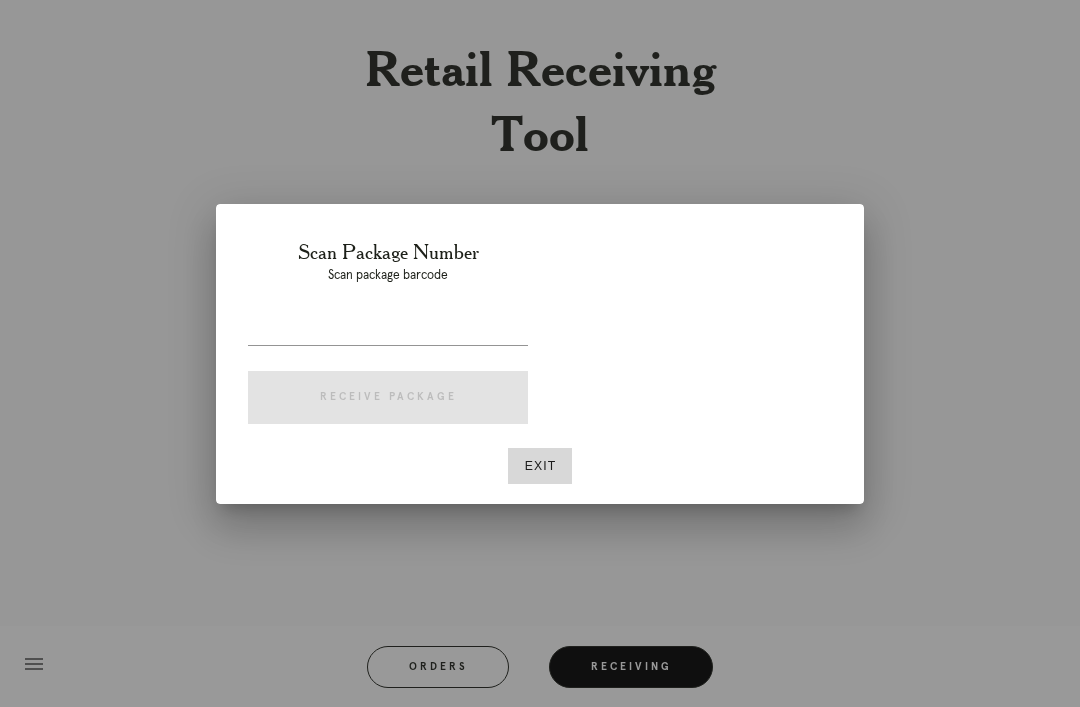 click on "Exit" at bounding box center (540, 466) 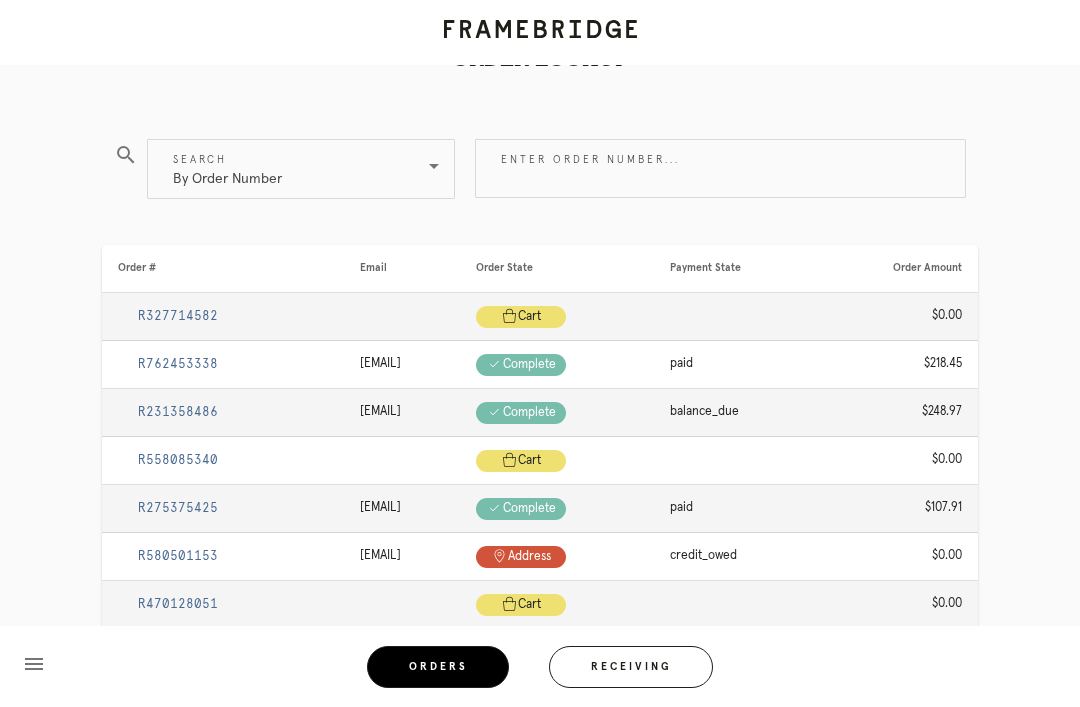 click on "Enter order number..." at bounding box center (720, 168) 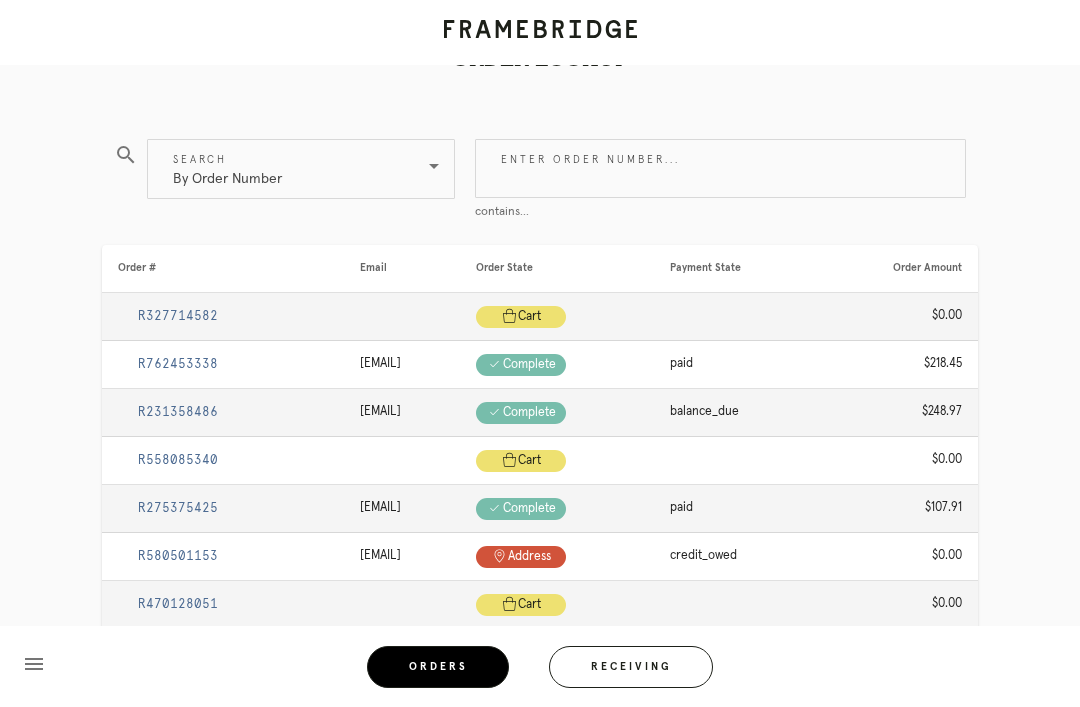 click on "Enter order number..." at bounding box center [720, 168] 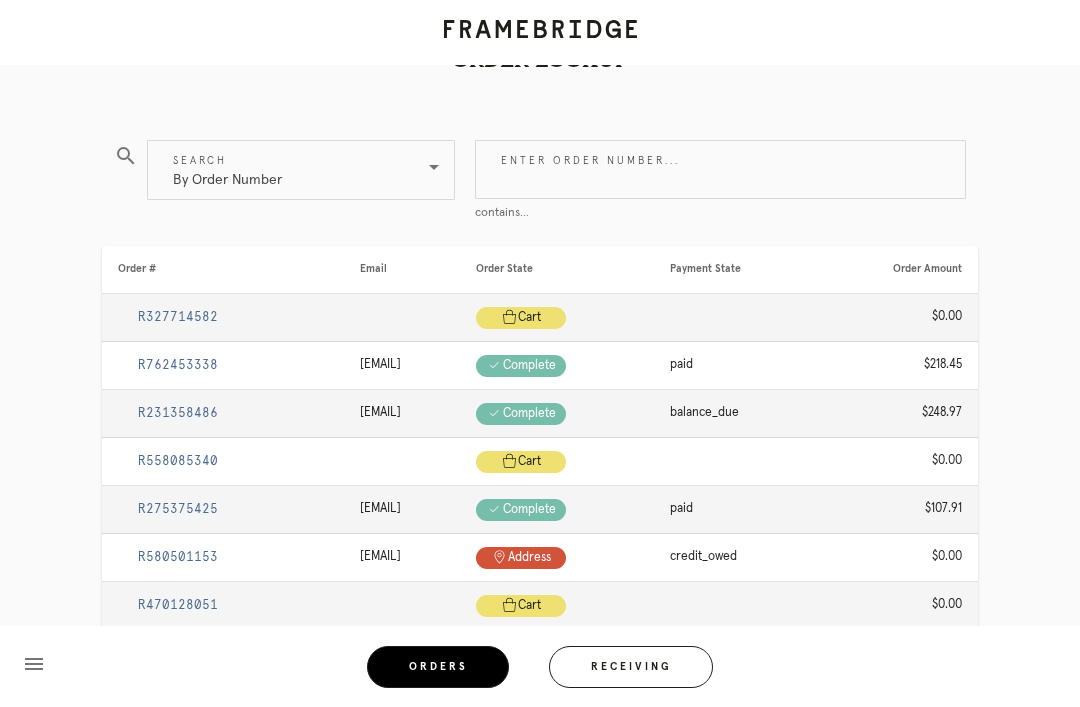 click on "Search By Order Number" at bounding box center [301, 170] 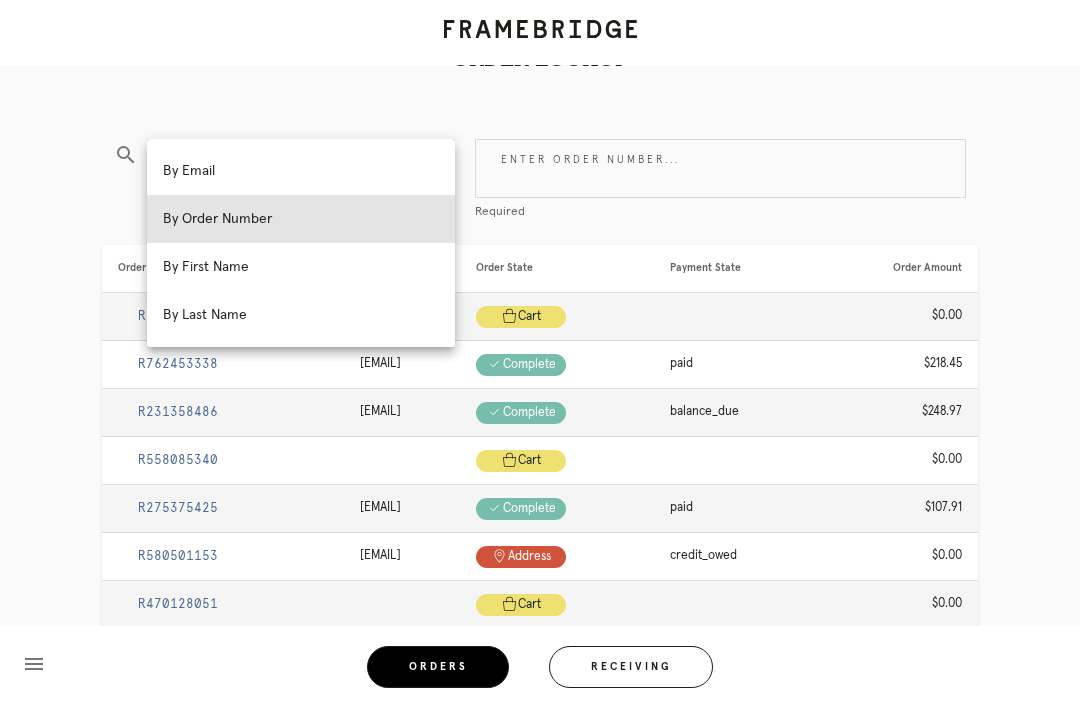 click on "Enter order number..." at bounding box center (720, 168) 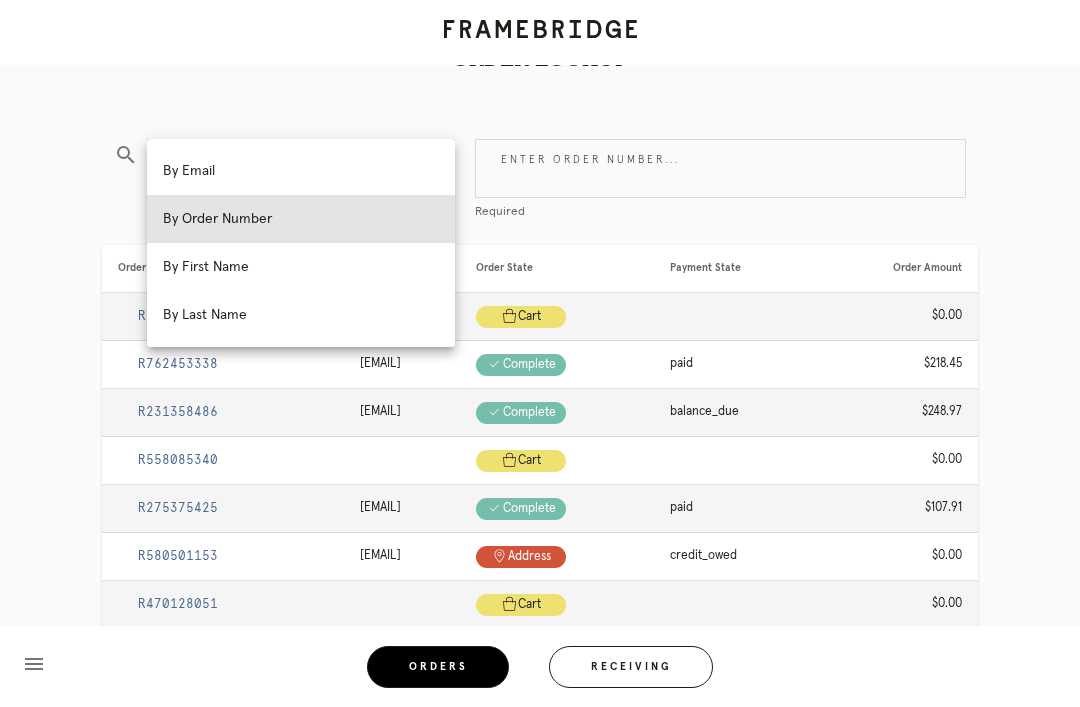 scroll, scrollTop: 52, scrollLeft: 0, axis: vertical 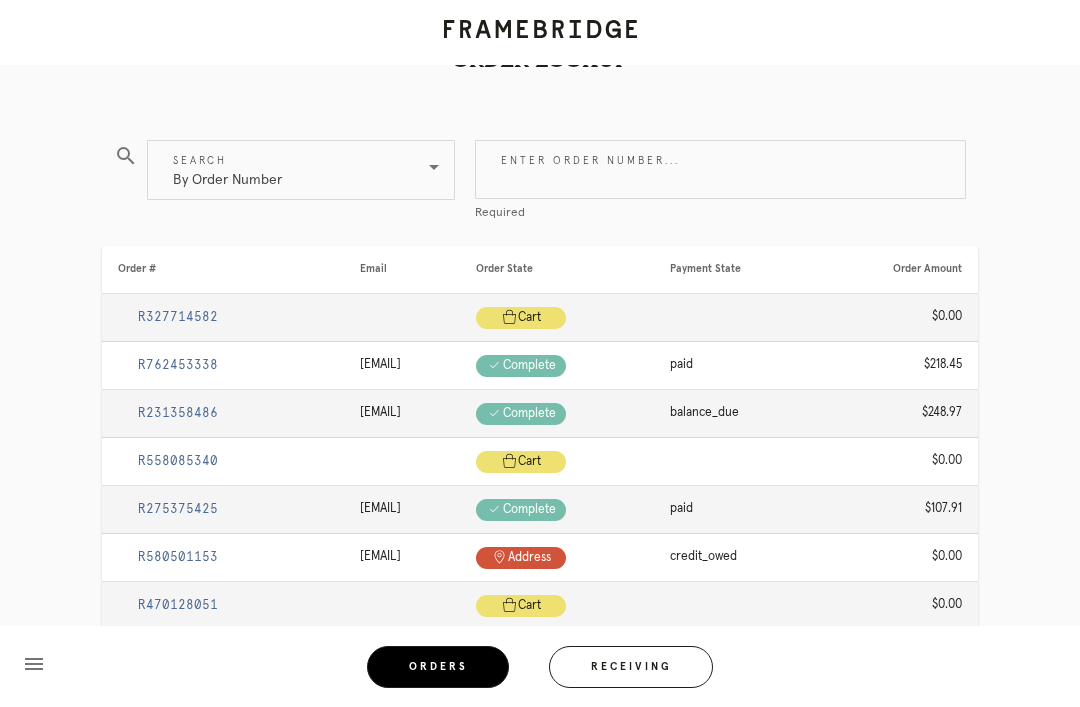 click on "Enter order number..." at bounding box center (720, 169) 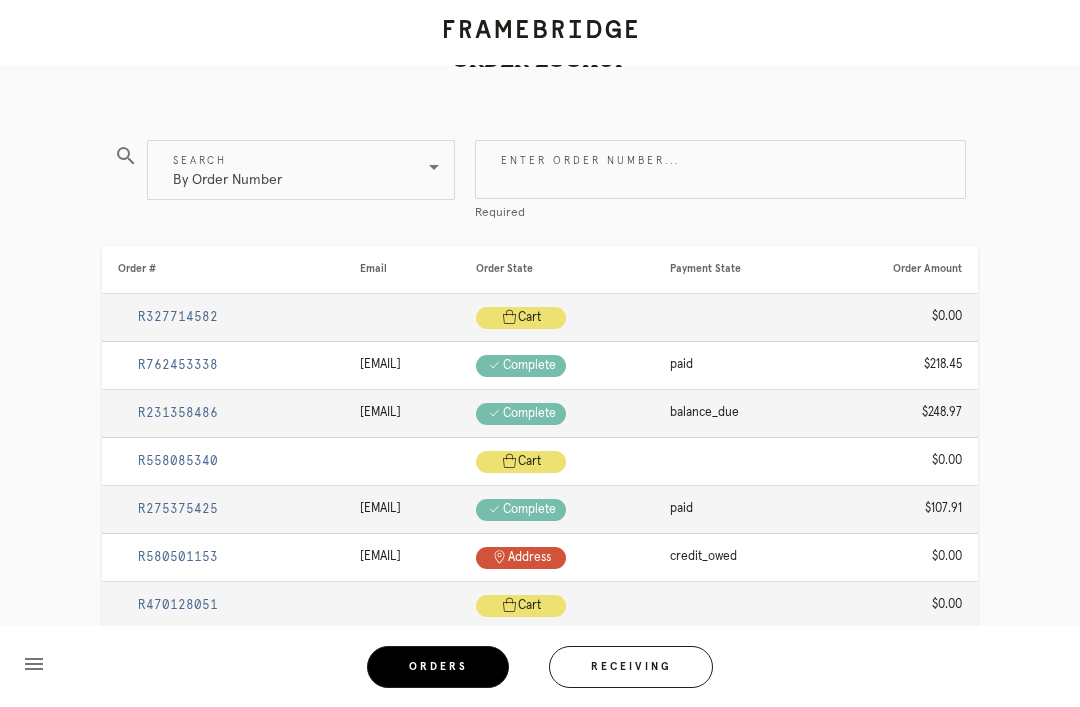 paste on "#M761705020" 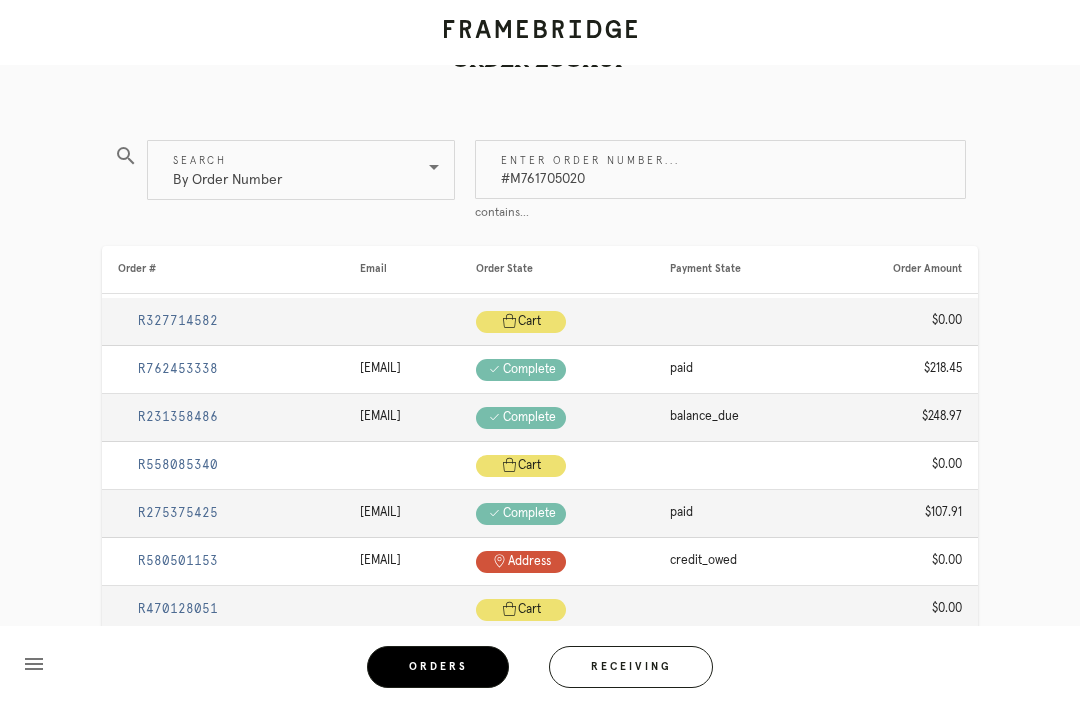 type on "#M761705020" 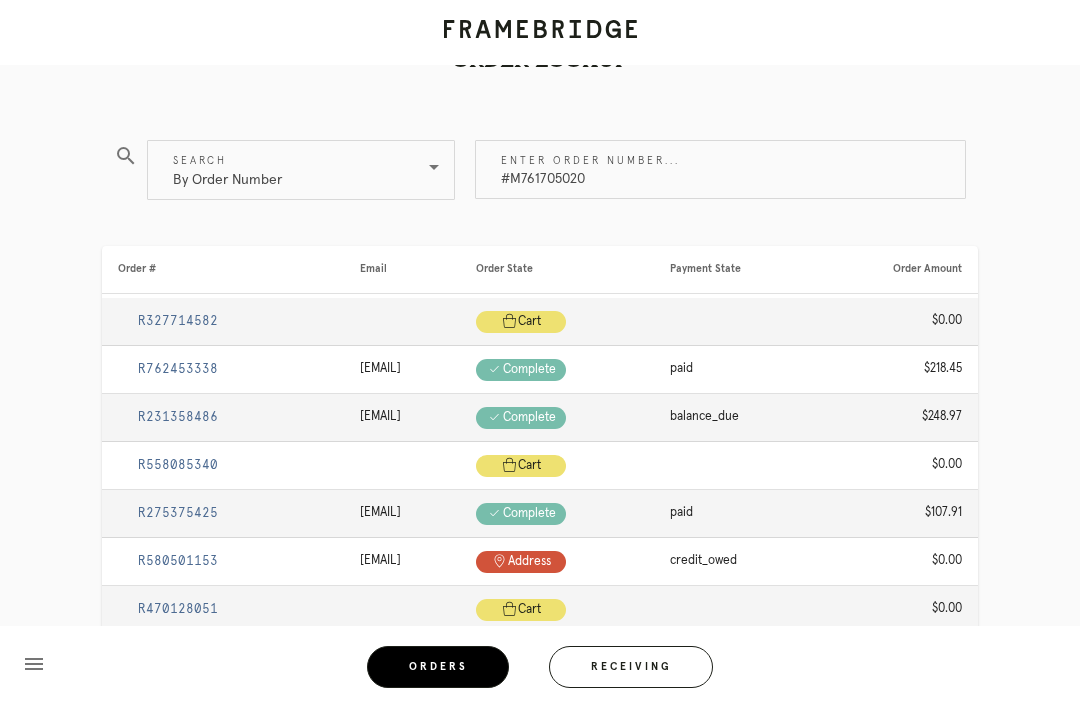 scroll, scrollTop: 53, scrollLeft: 0, axis: vertical 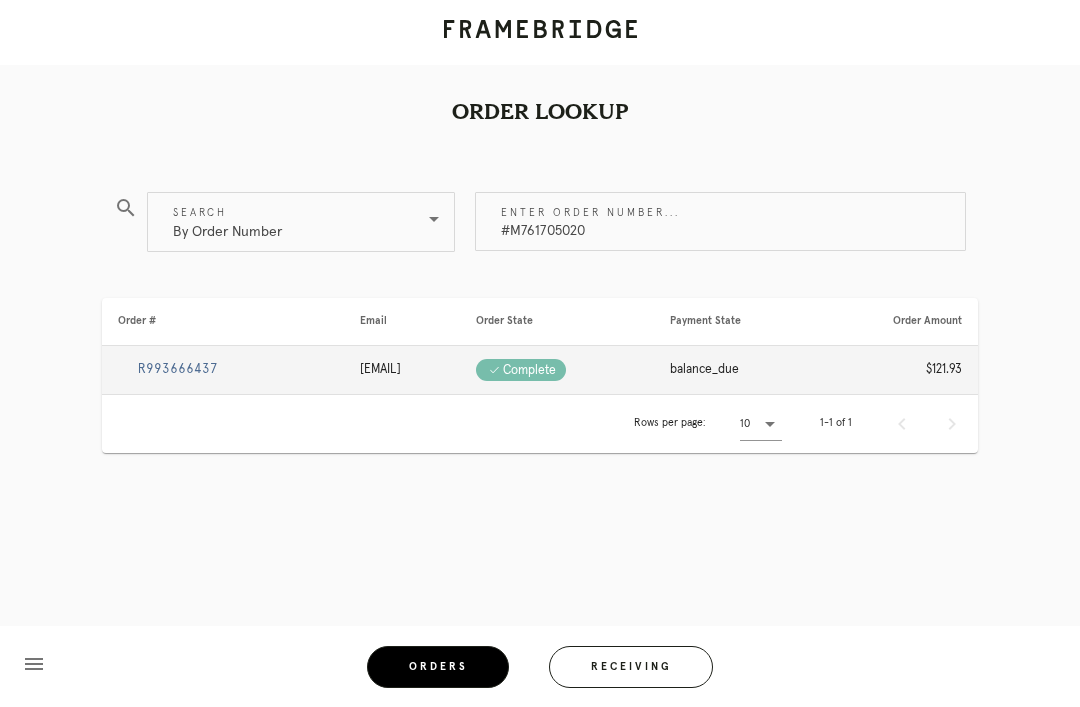 click on "R993666437" at bounding box center (178, 369) 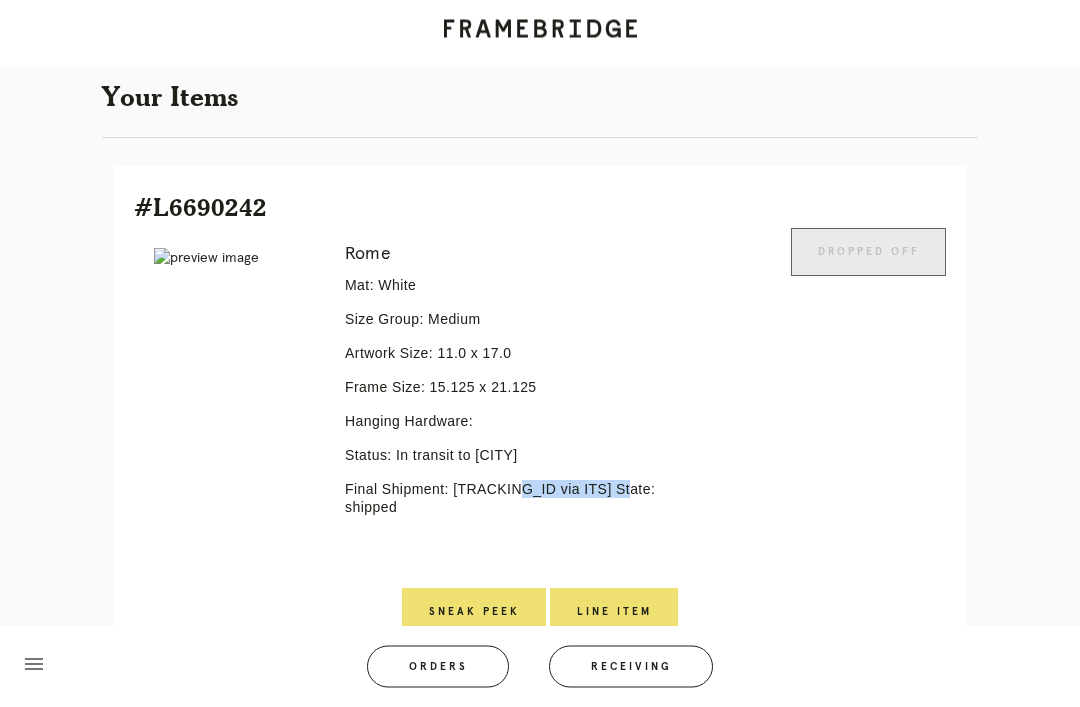 scroll, scrollTop: 64, scrollLeft: 0, axis: vertical 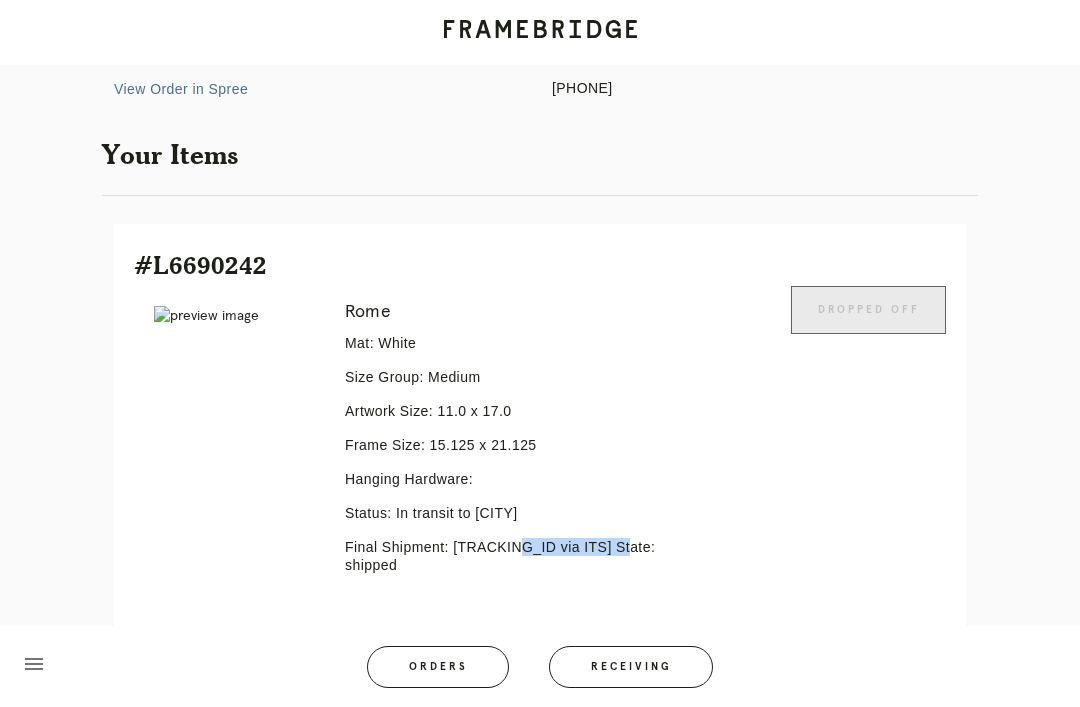 click on "Receiving" at bounding box center (631, 667) 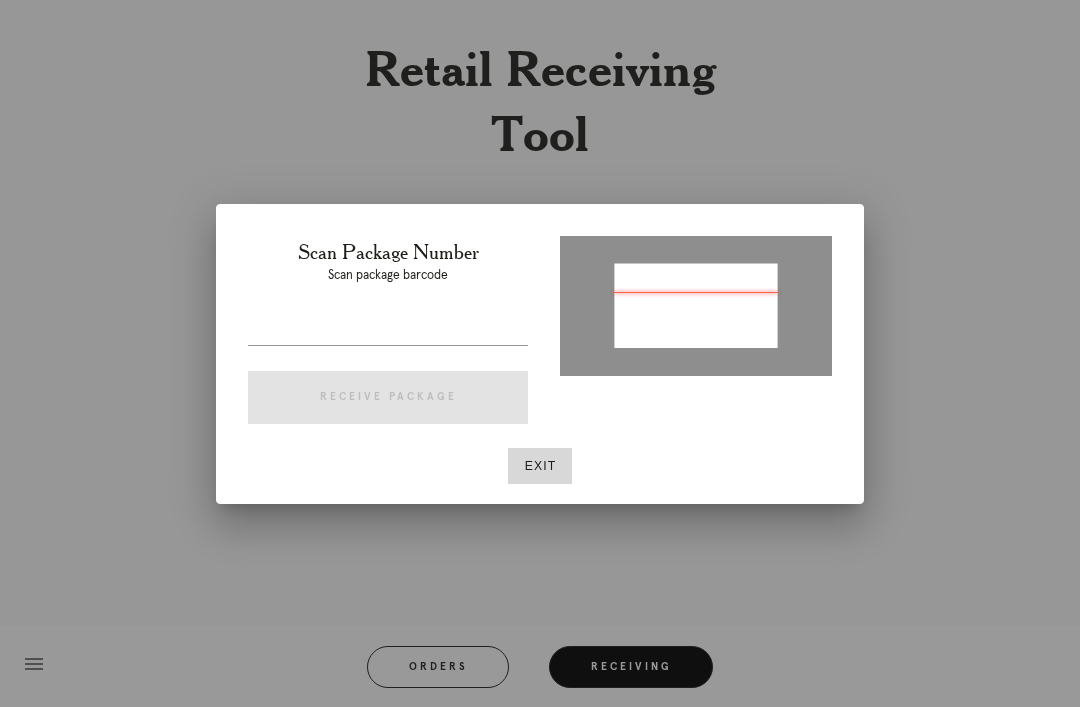 click at bounding box center [388, 329] 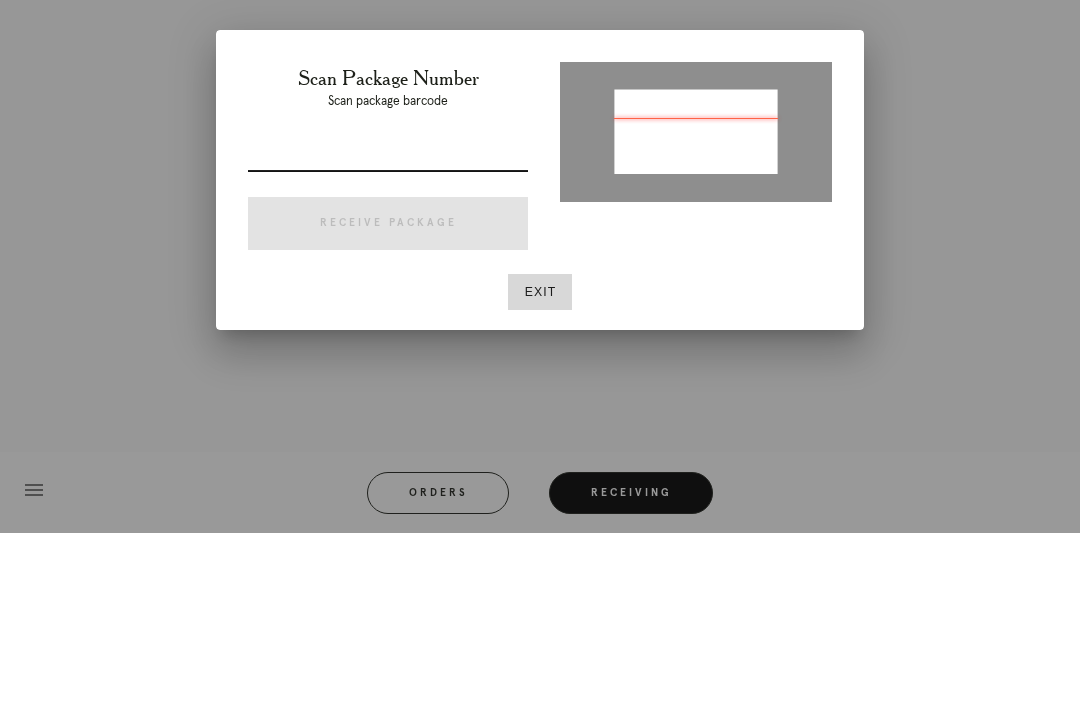 click at bounding box center (388, 329) 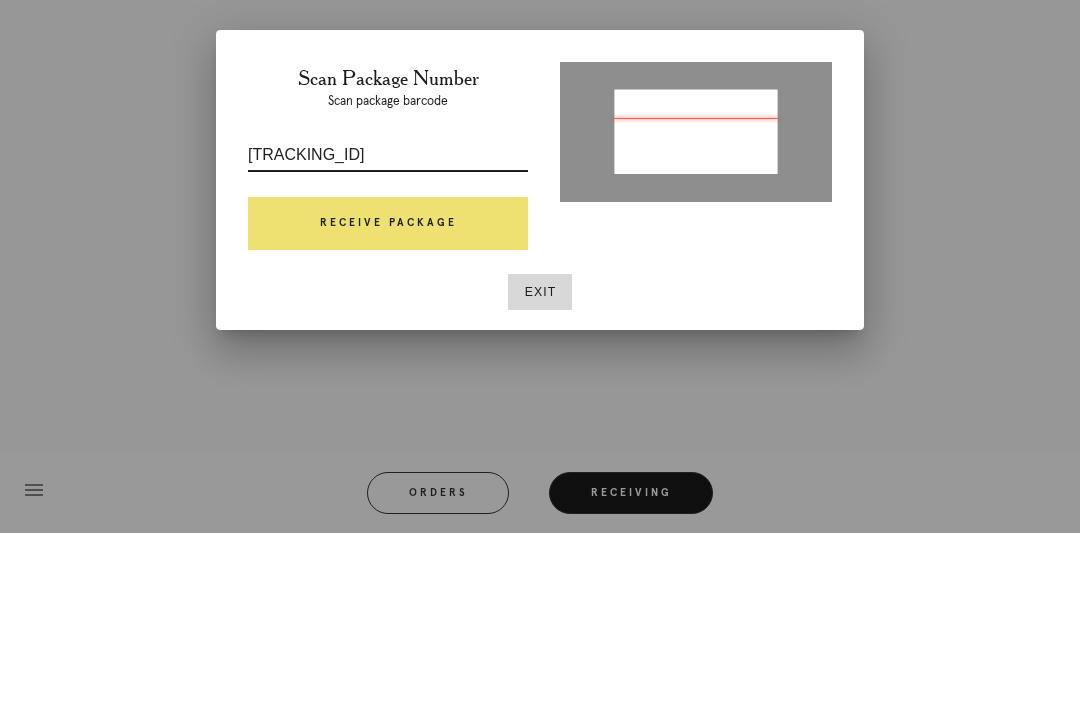 type on "P247750325467582" 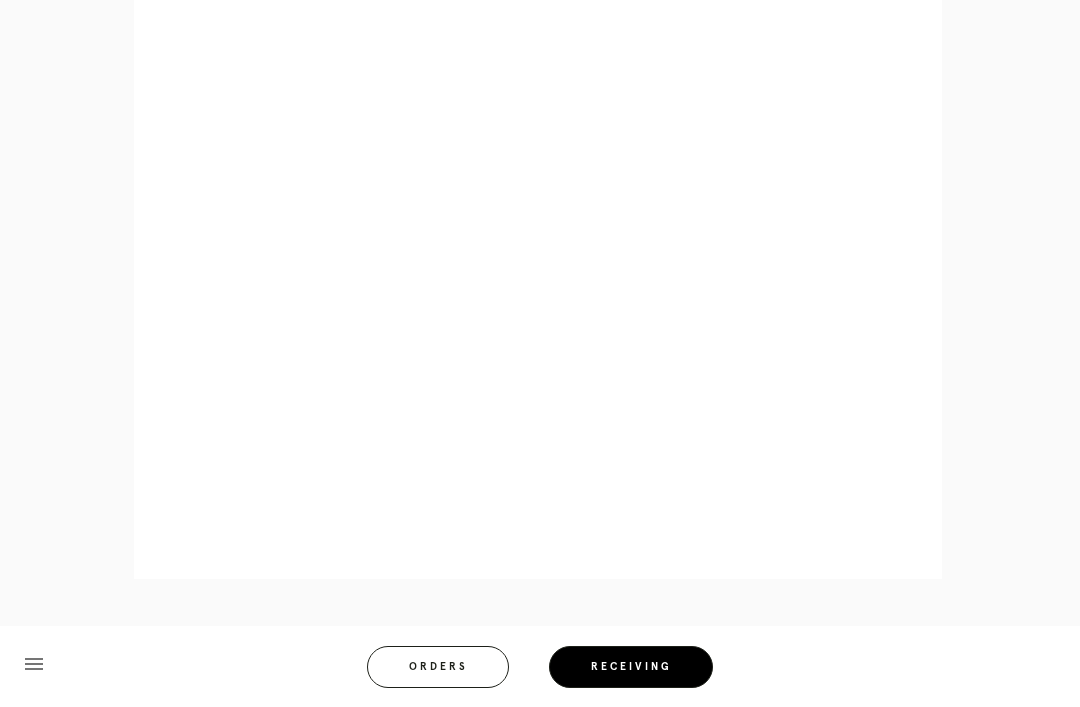 scroll, scrollTop: 858, scrollLeft: 0, axis: vertical 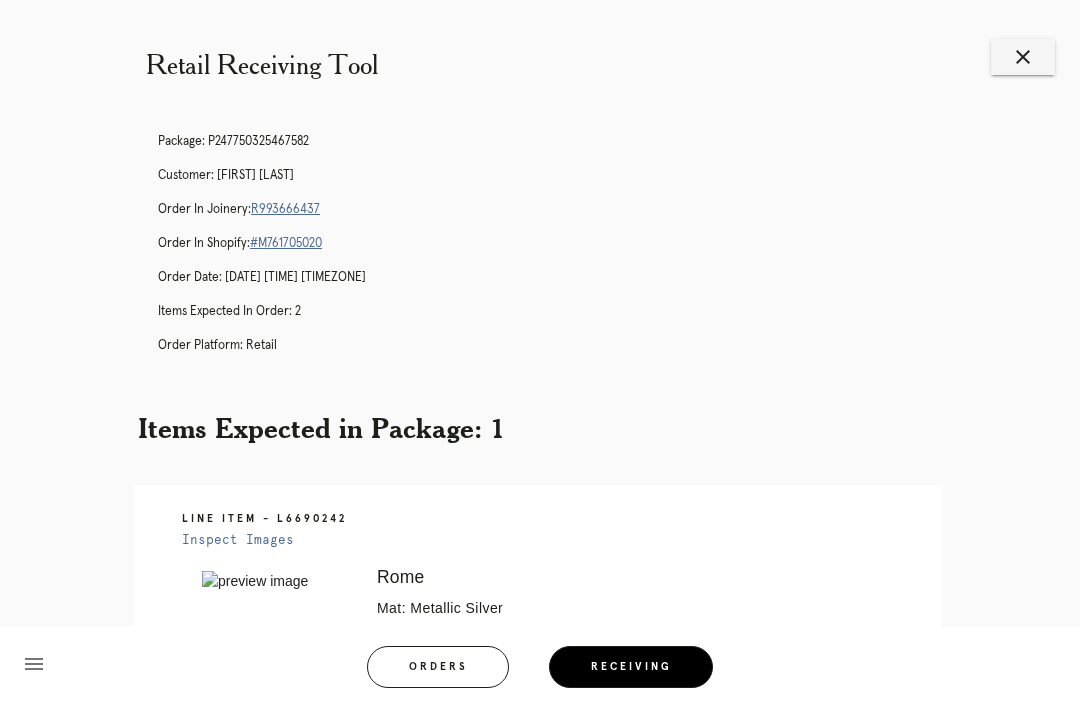 click on "R993666437" at bounding box center [285, 209] 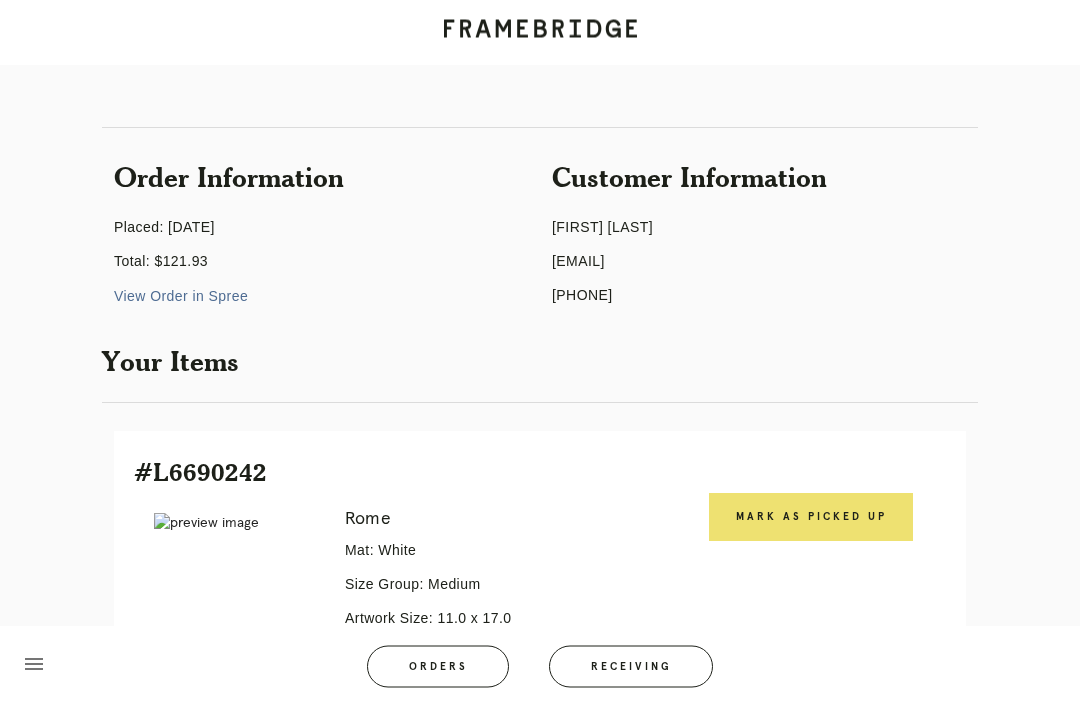 scroll, scrollTop: 108, scrollLeft: 0, axis: vertical 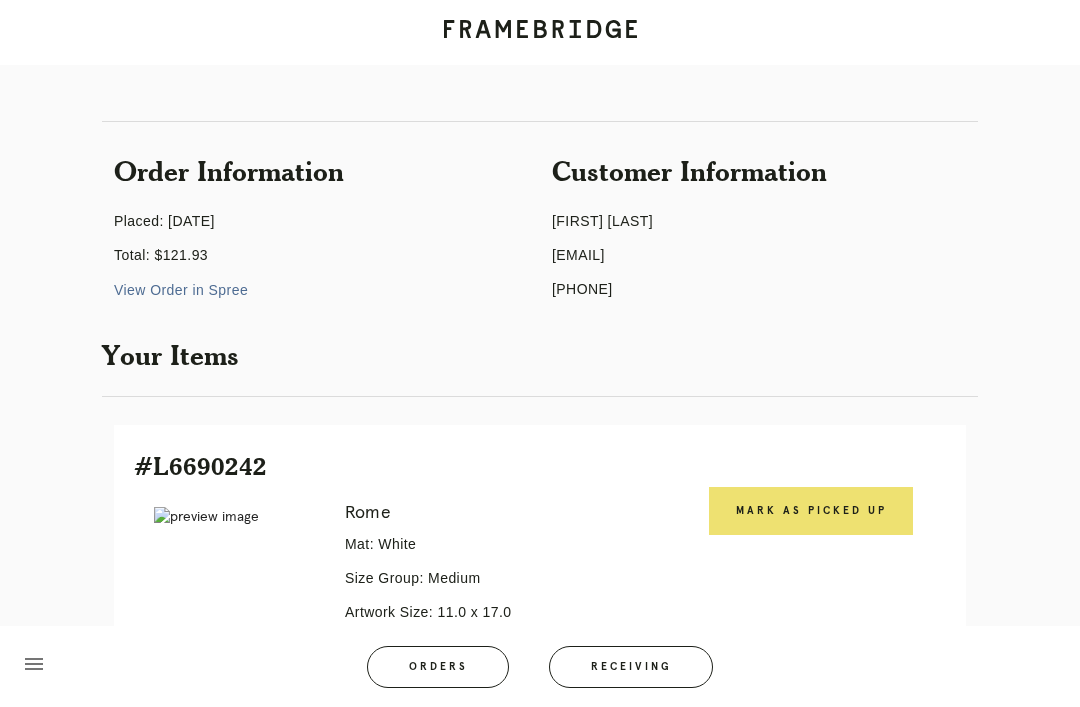 click on "Mark as Picked Up" at bounding box center [811, 511] 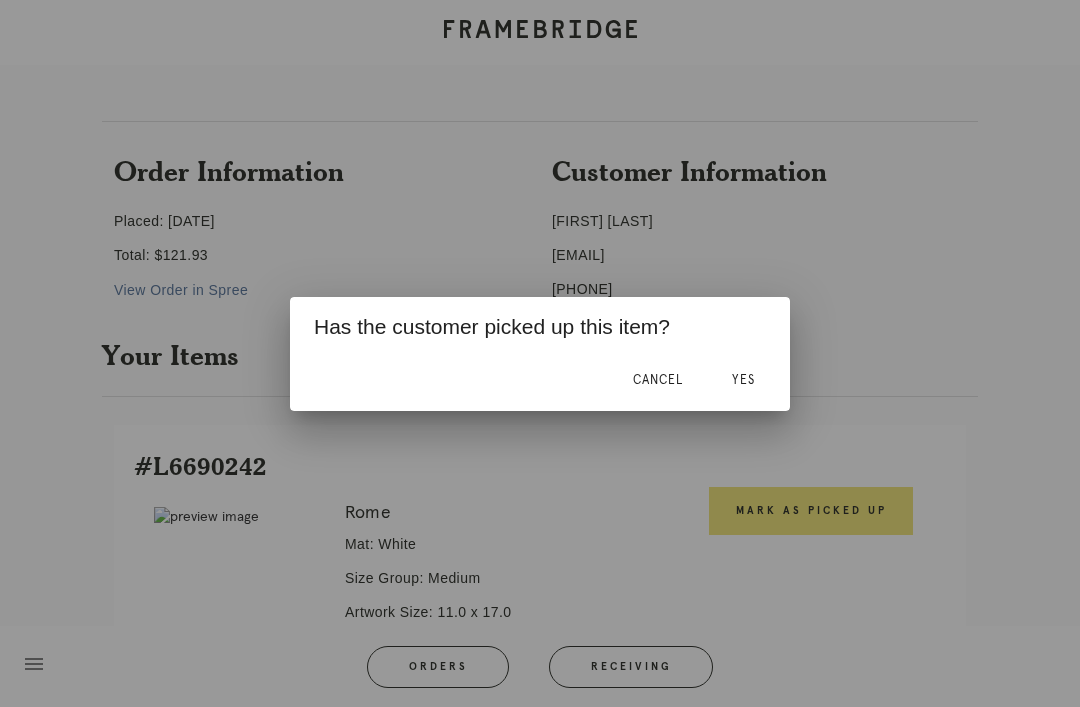 click on "Yes" at bounding box center [743, 380] 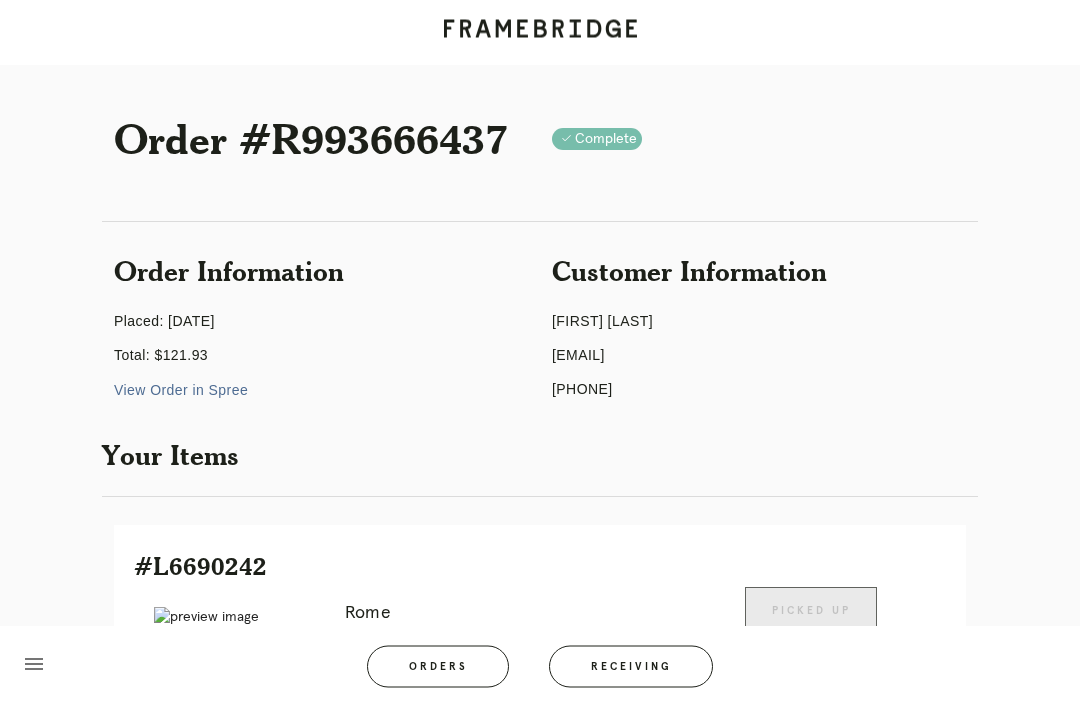scroll, scrollTop: 0, scrollLeft: 0, axis: both 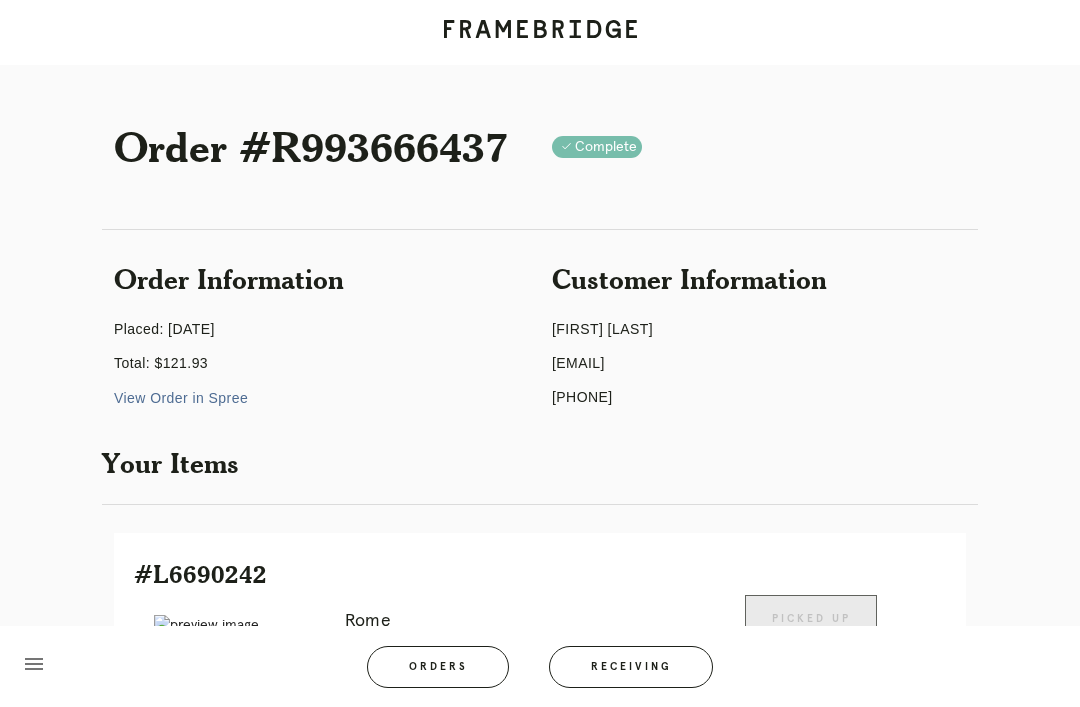 click on "Receiving" at bounding box center (631, 667) 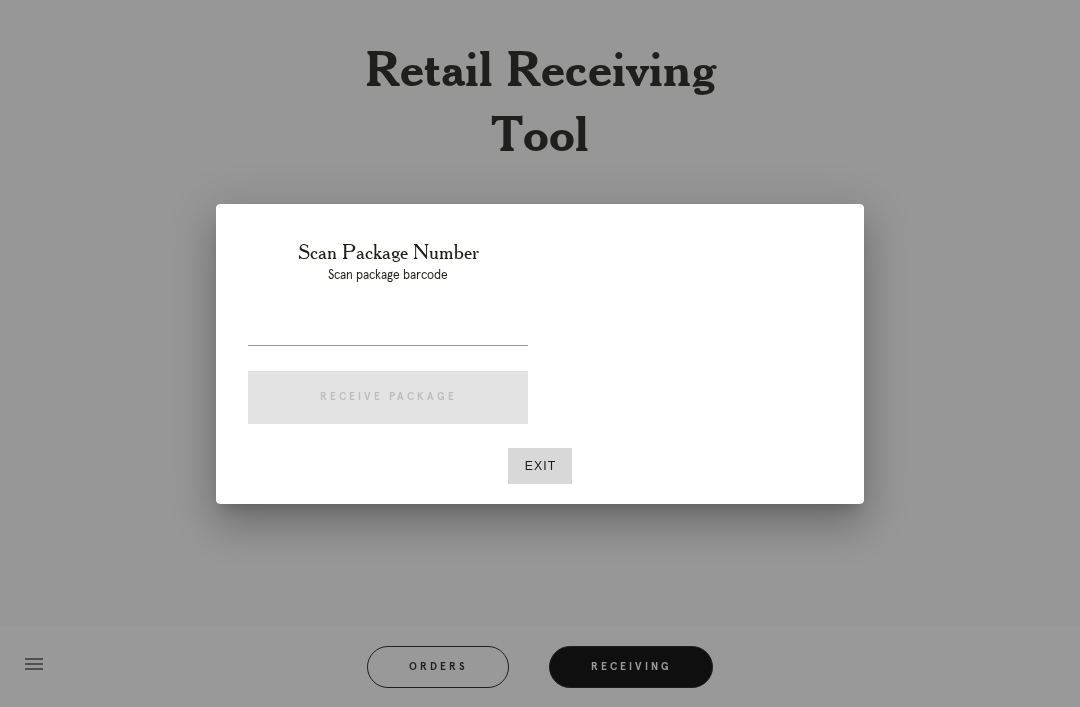 click on "Exit" at bounding box center [540, 466] 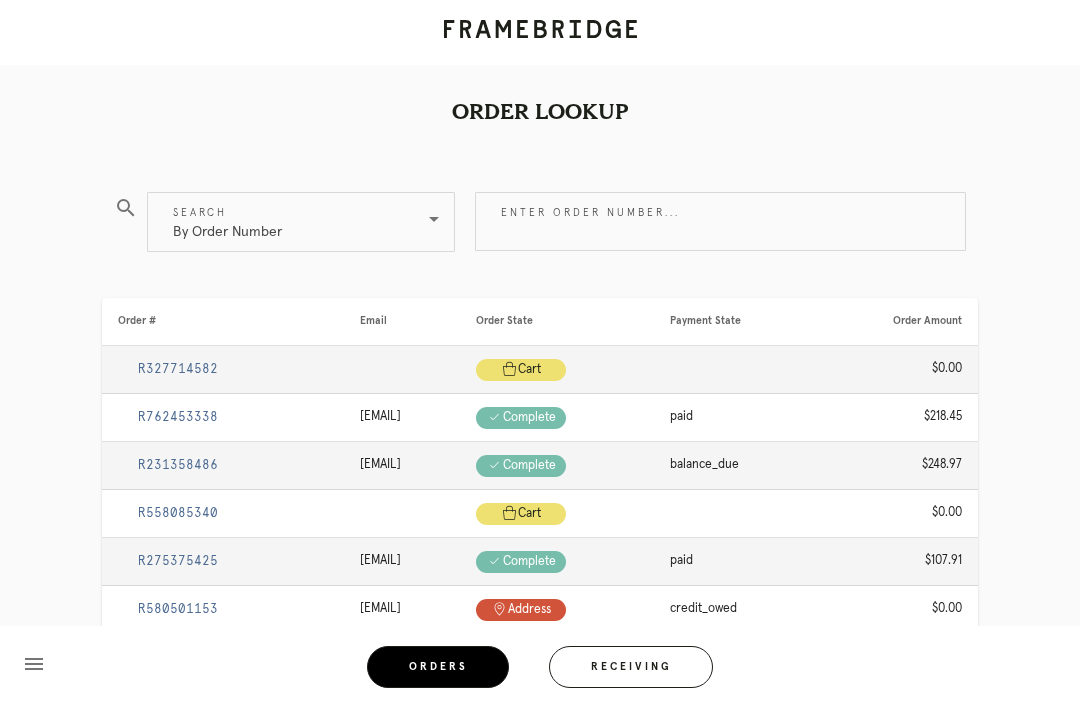 click on "Enter order number..." at bounding box center [720, 221] 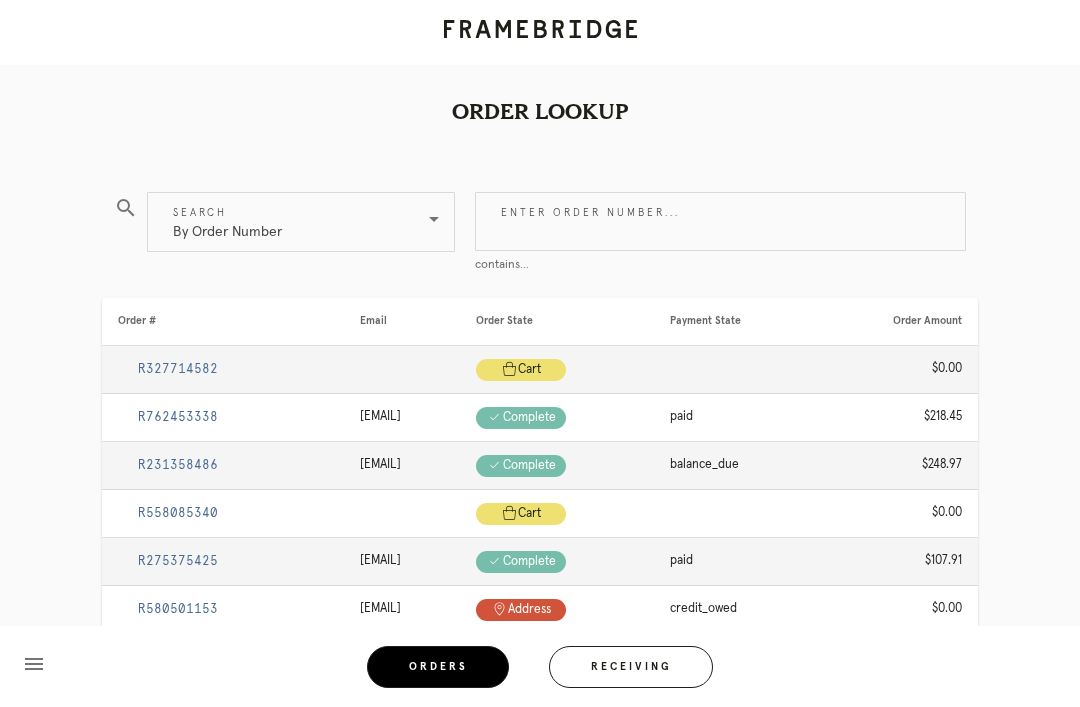click on "Enter order number..." at bounding box center [720, 221] 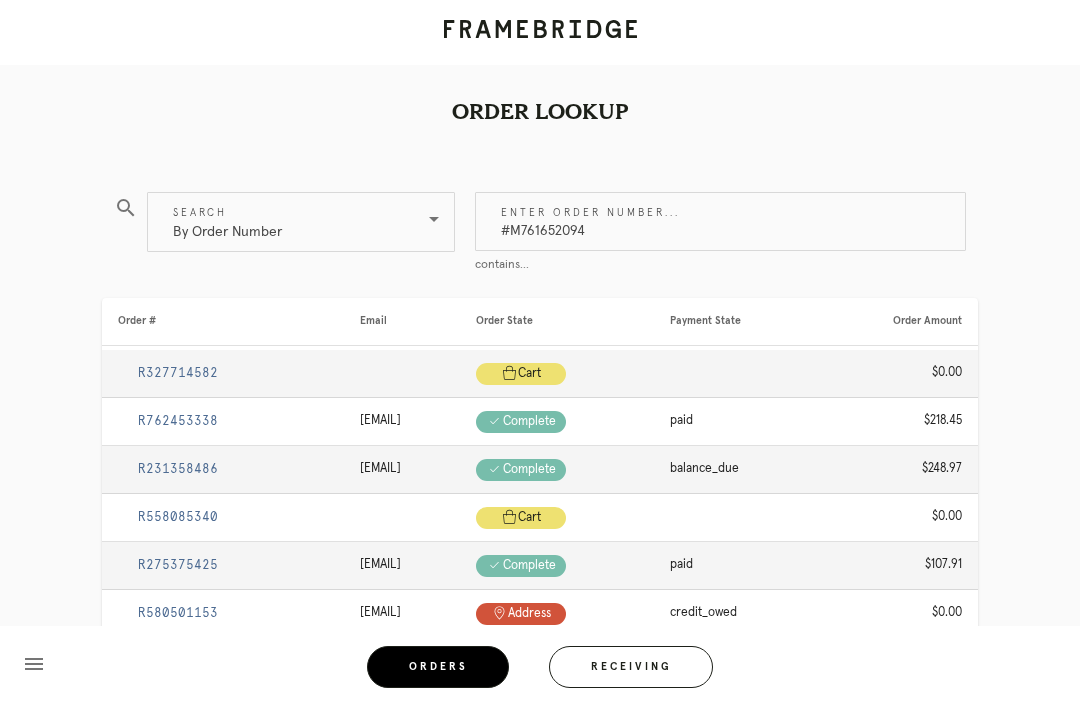 type on "#M761652094" 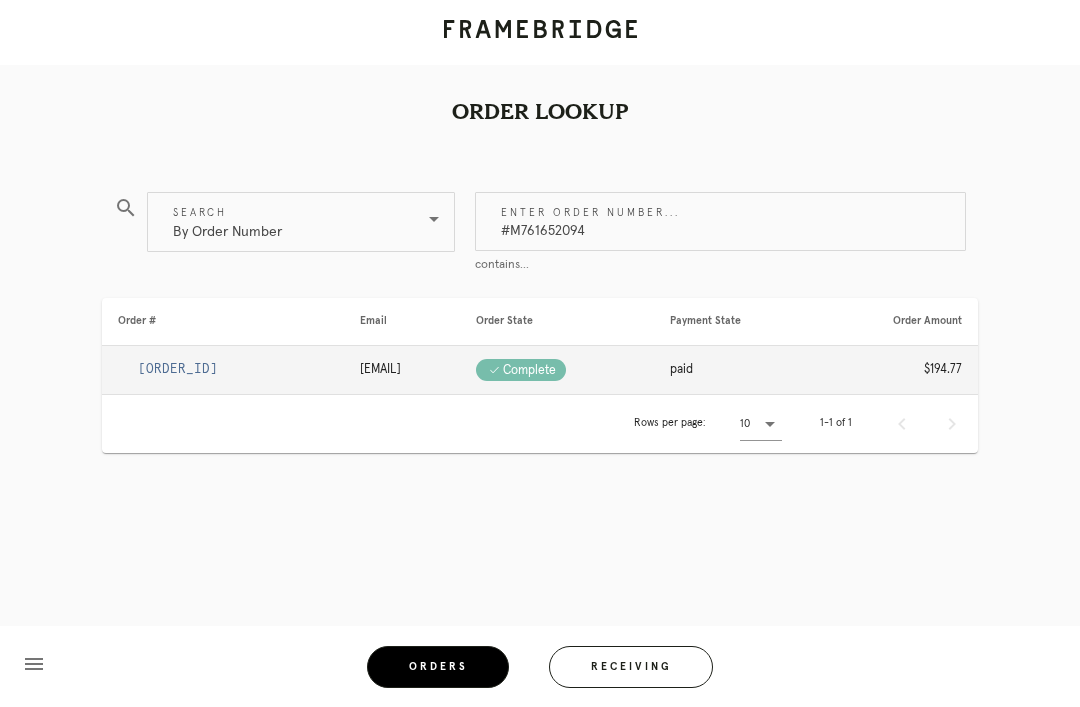 click on "R075710521" at bounding box center (178, 369) 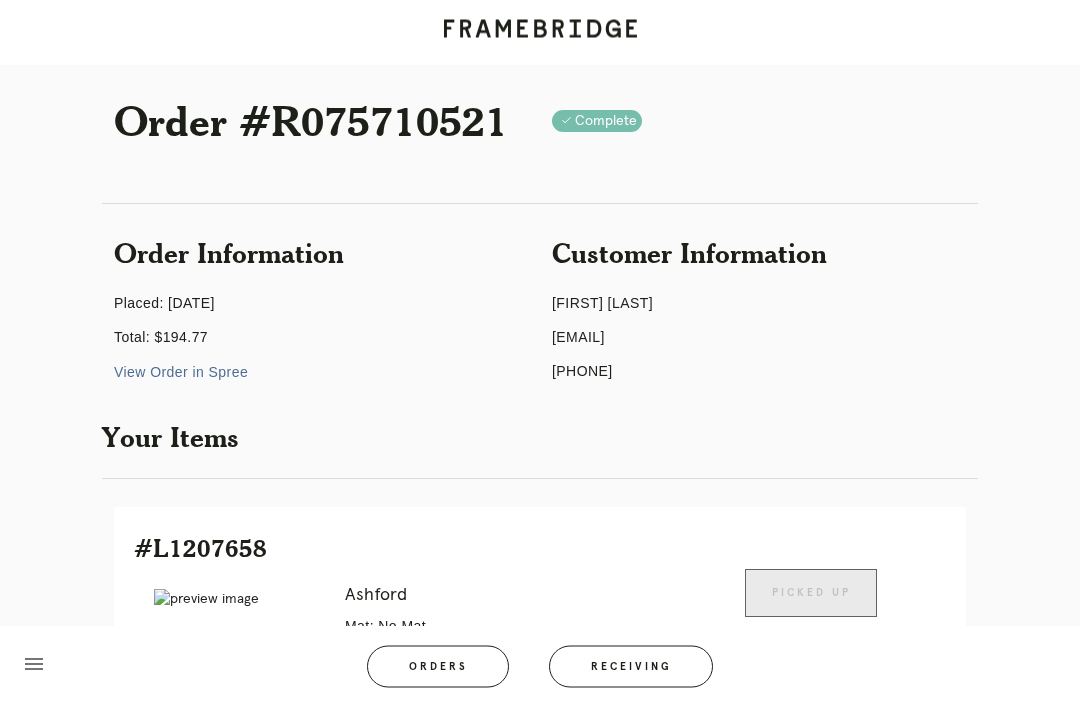 scroll, scrollTop: 0, scrollLeft: 0, axis: both 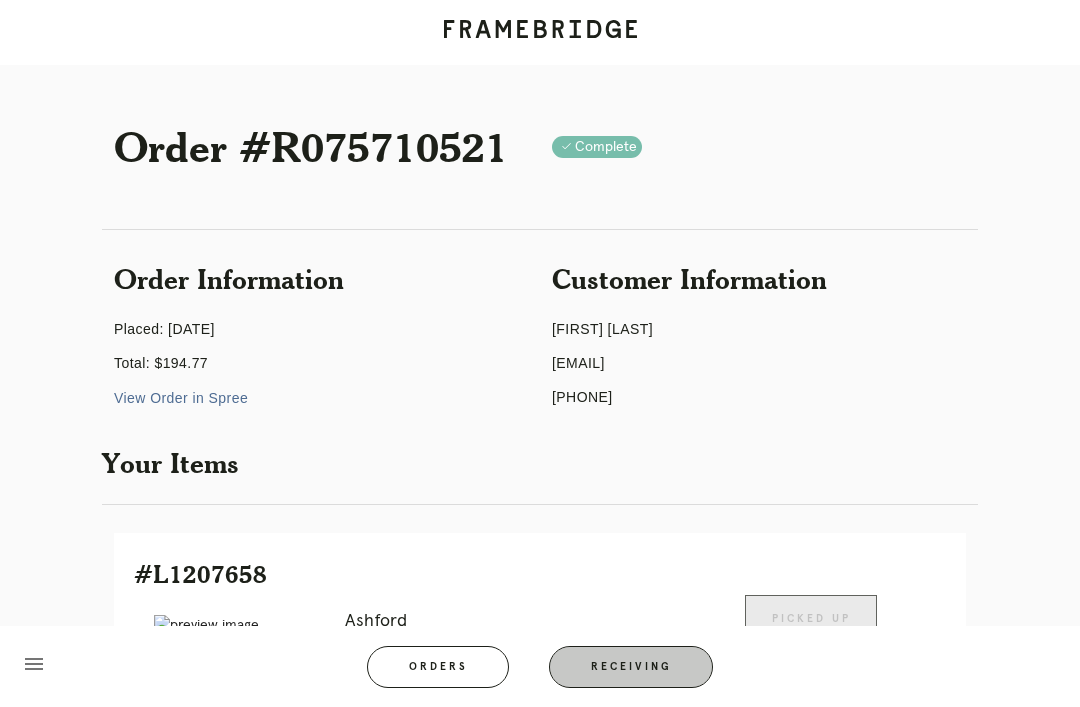 click on "Receiving" at bounding box center (631, 667) 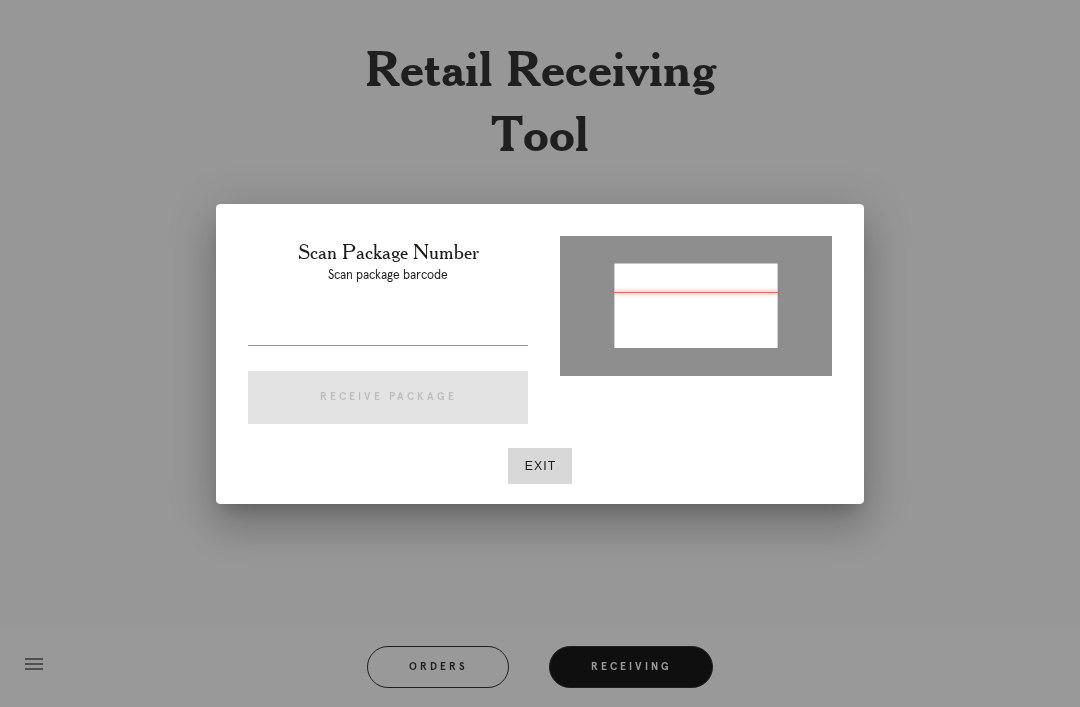 click at bounding box center [388, 329] 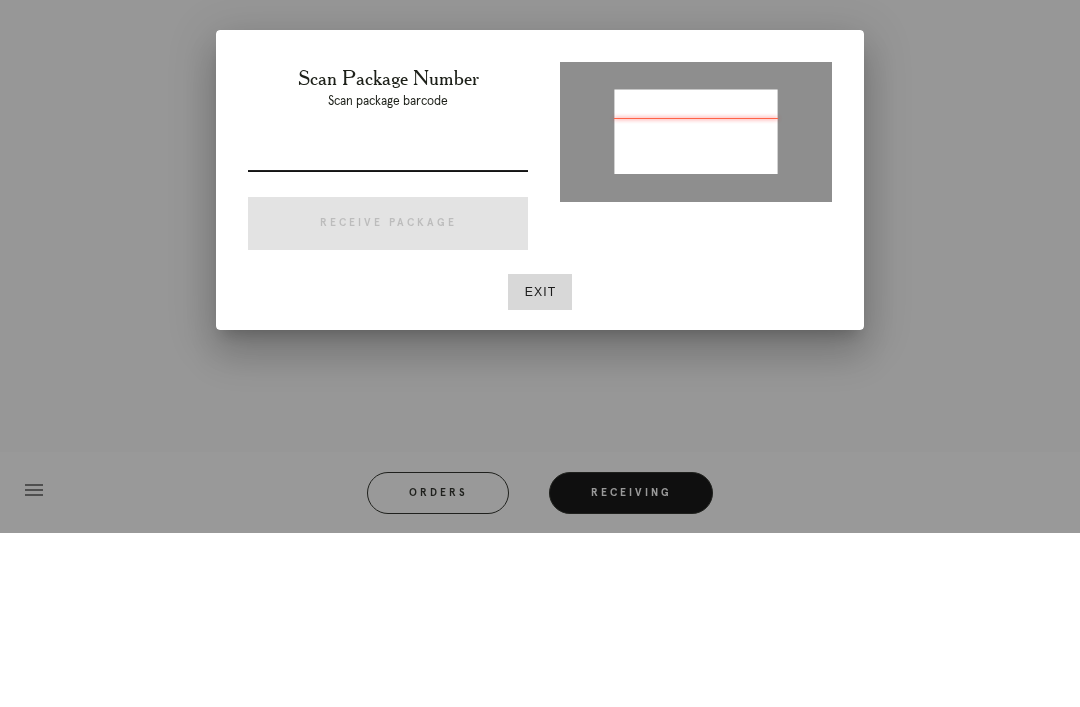paste on "P617295340999869" 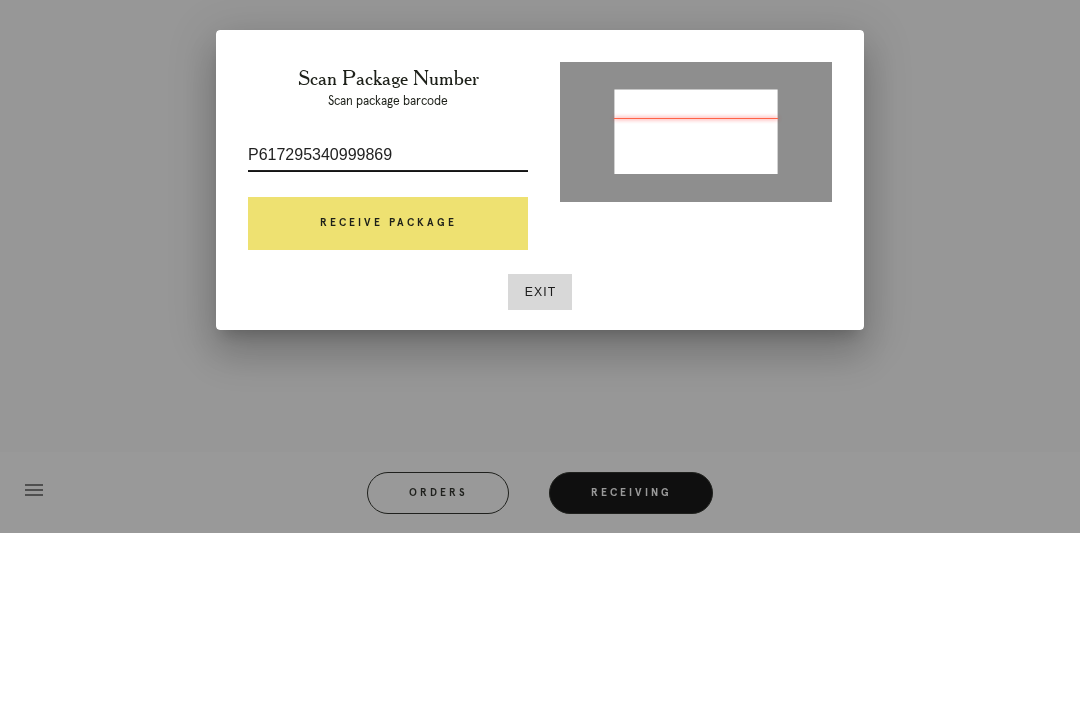 type on "P617295340999869" 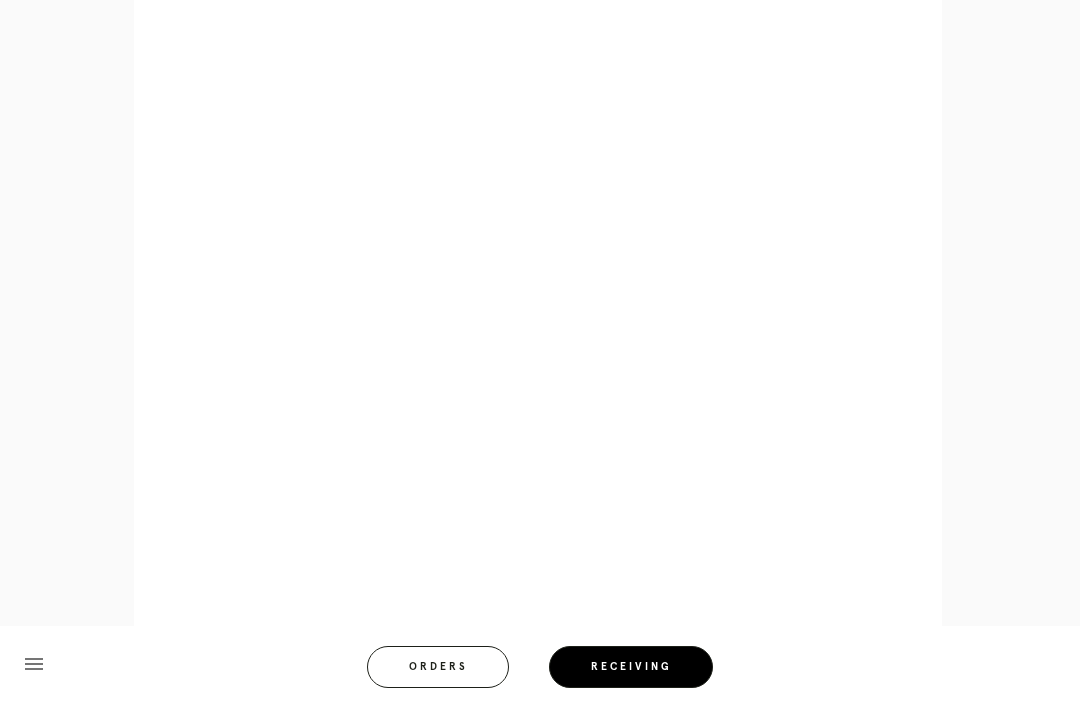 scroll, scrollTop: 892, scrollLeft: 0, axis: vertical 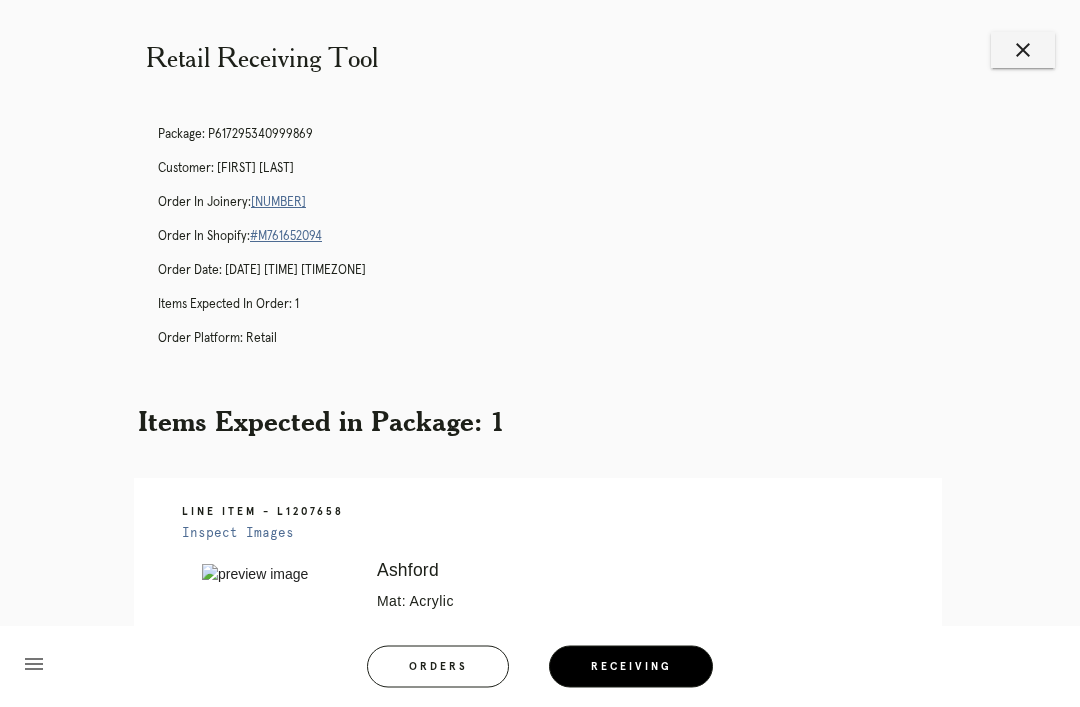 click on "[NUMBER]" at bounding box center (278, 203) 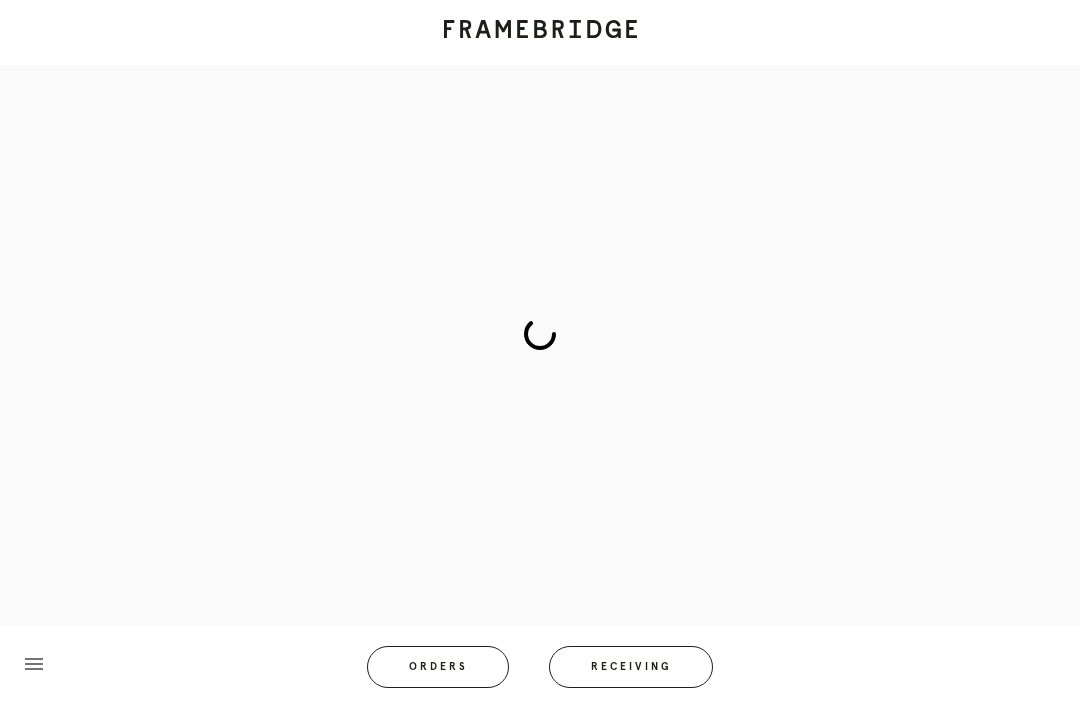 scroll, scrollTop: 0, scrollLeft: 0, axis: both 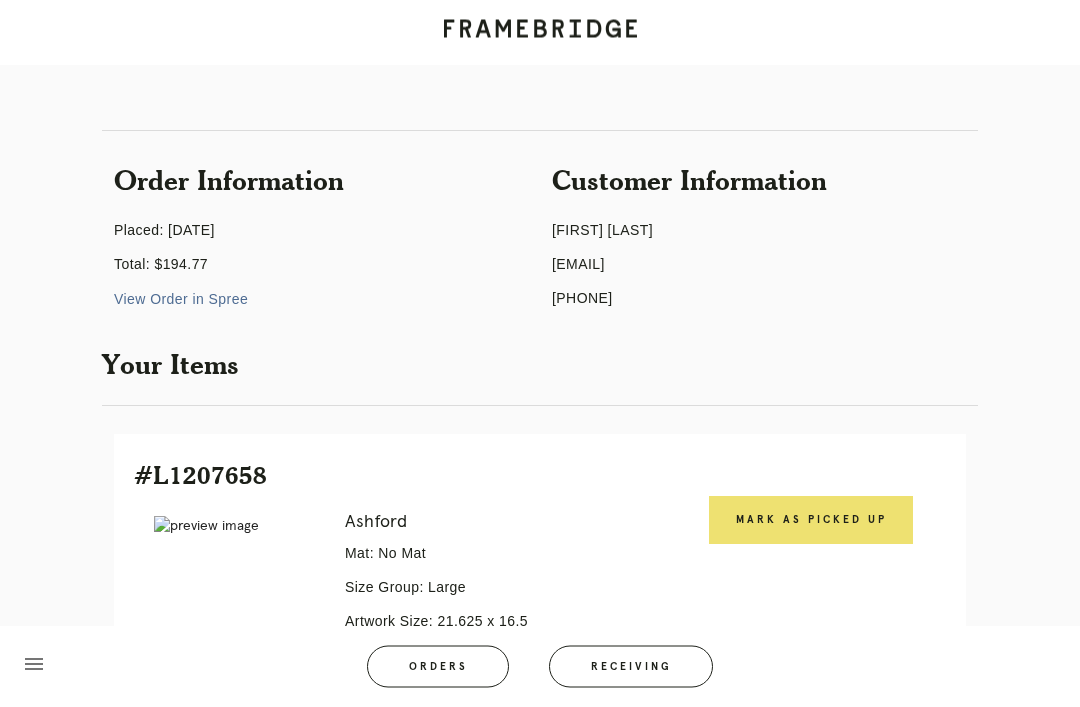 click on "Mark as Picked Up" at bounding box center (811, 521) 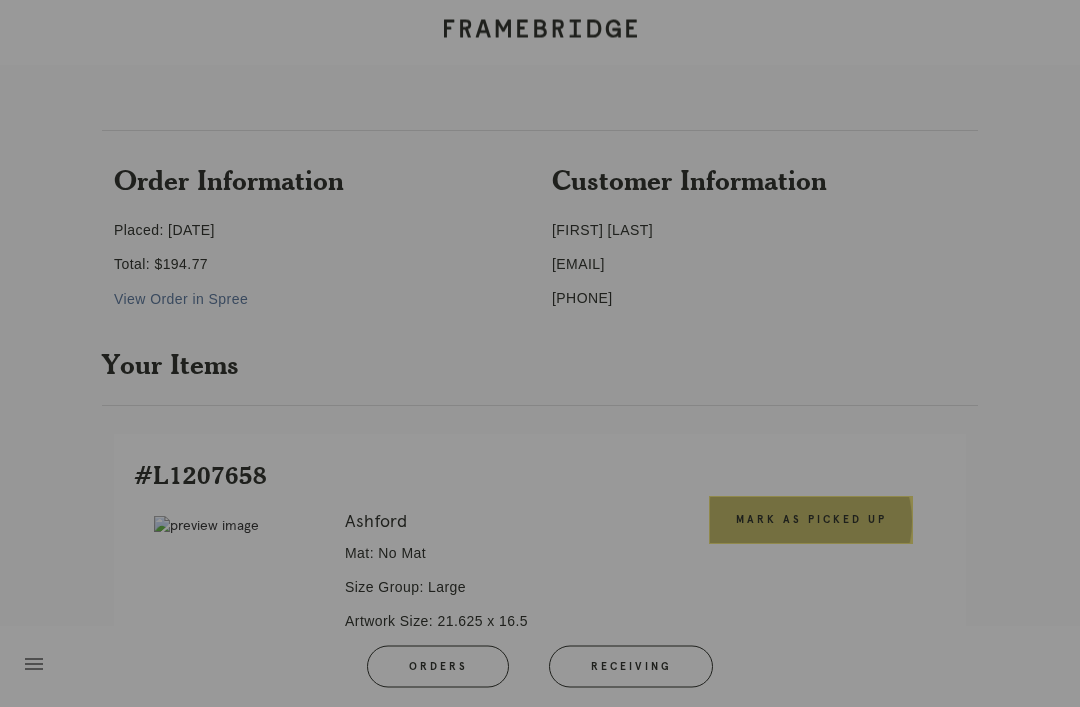 scroll, scrollTop: 99, scrollLeft: 0, axis: vertical 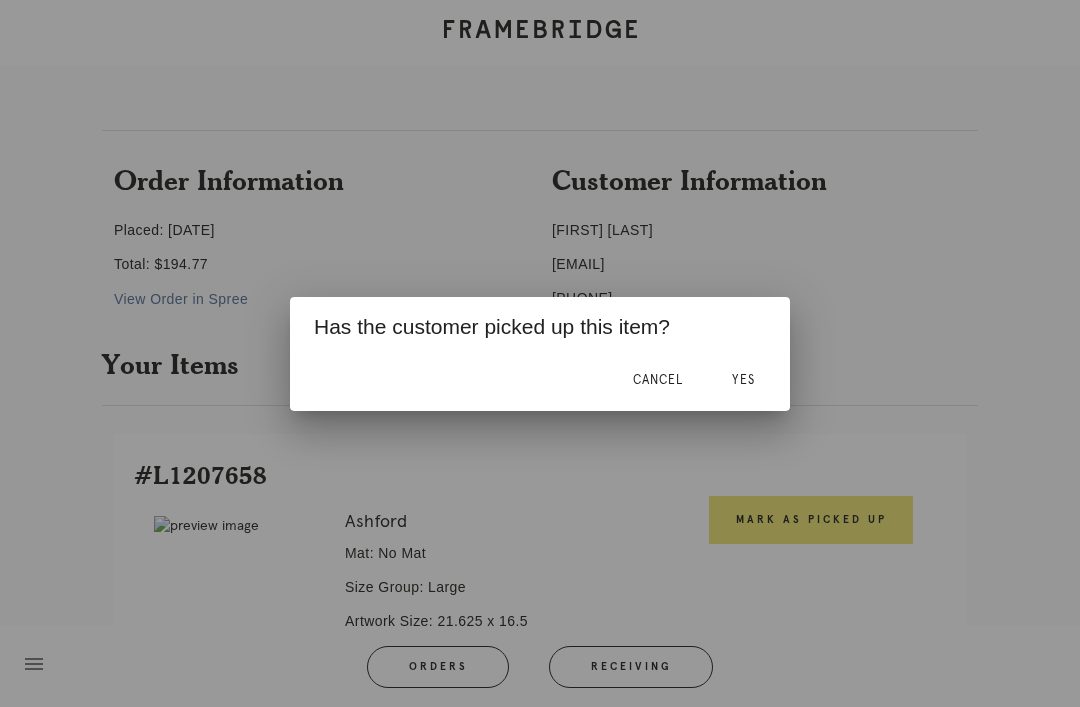 click on "Yes" at bounding box center [743, 380] 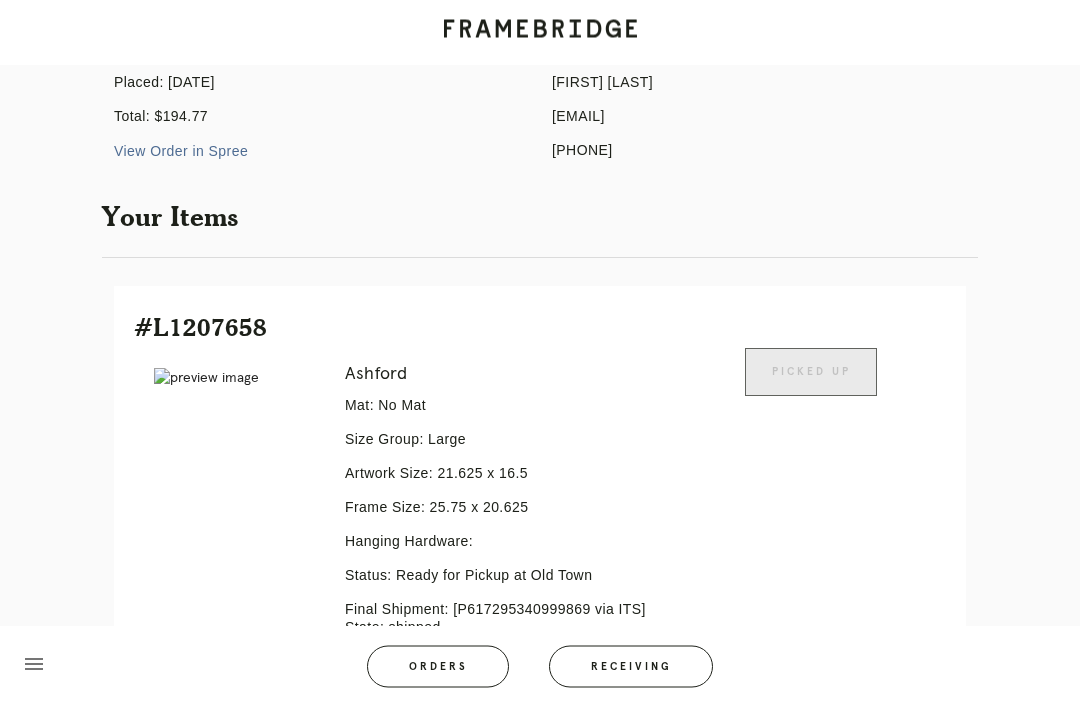 scroll, scrollTop: 428, scrollLeft: 0, axis: vertical 